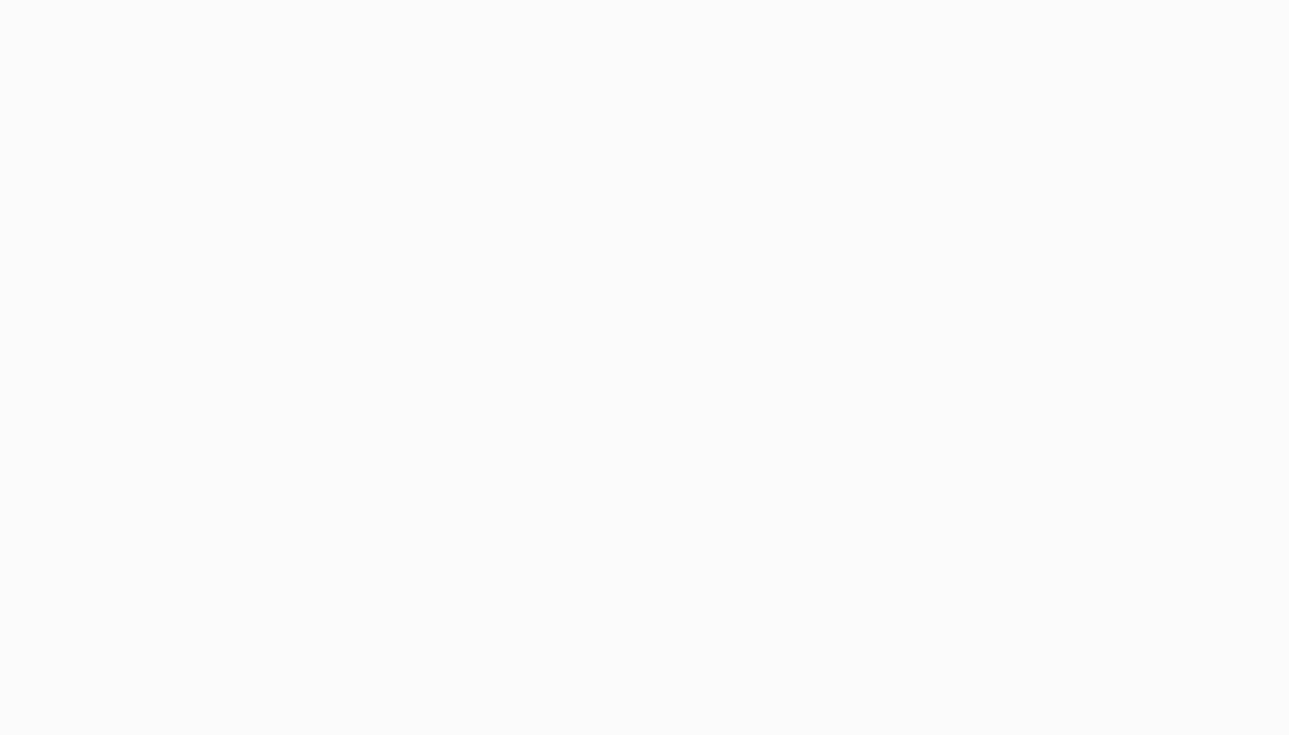 scroll, scrollTop: 0, scrollLeft: 0, axis: both 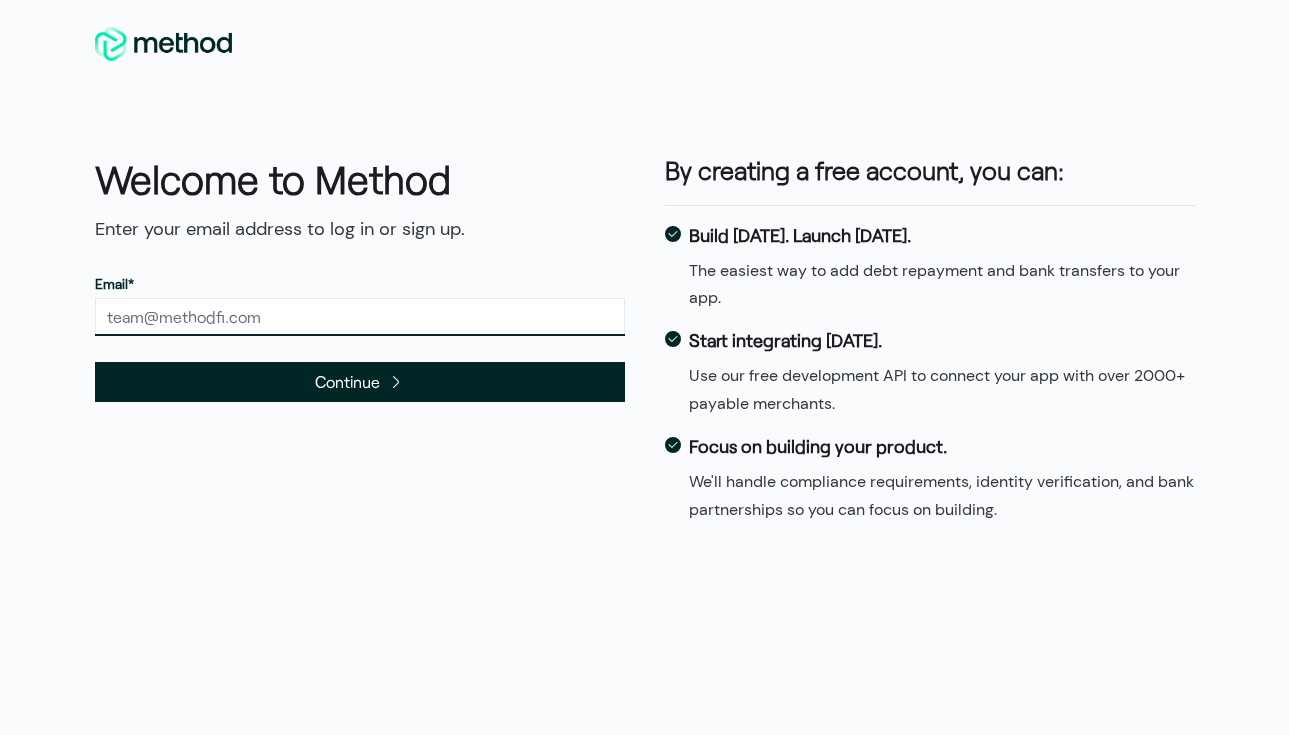 click at bounding box center (360, 317) 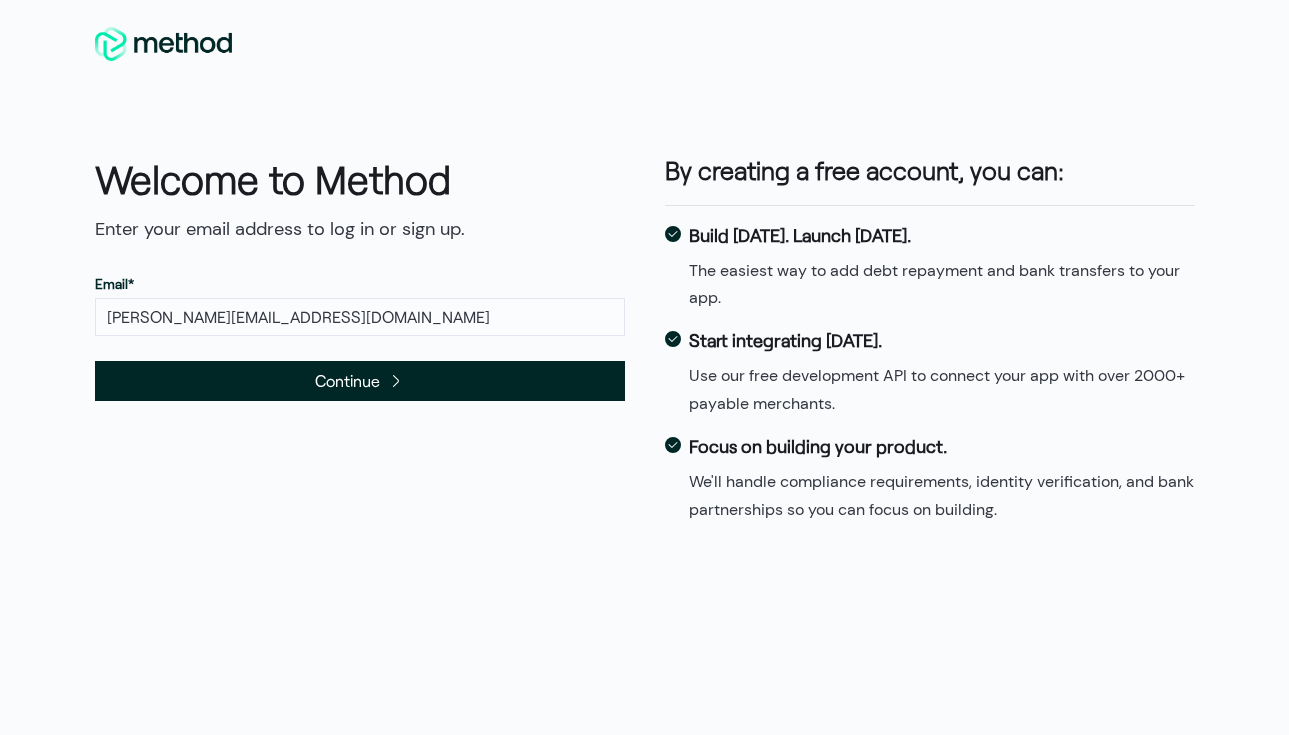click on "Continue" at bounding box center (360, 381) 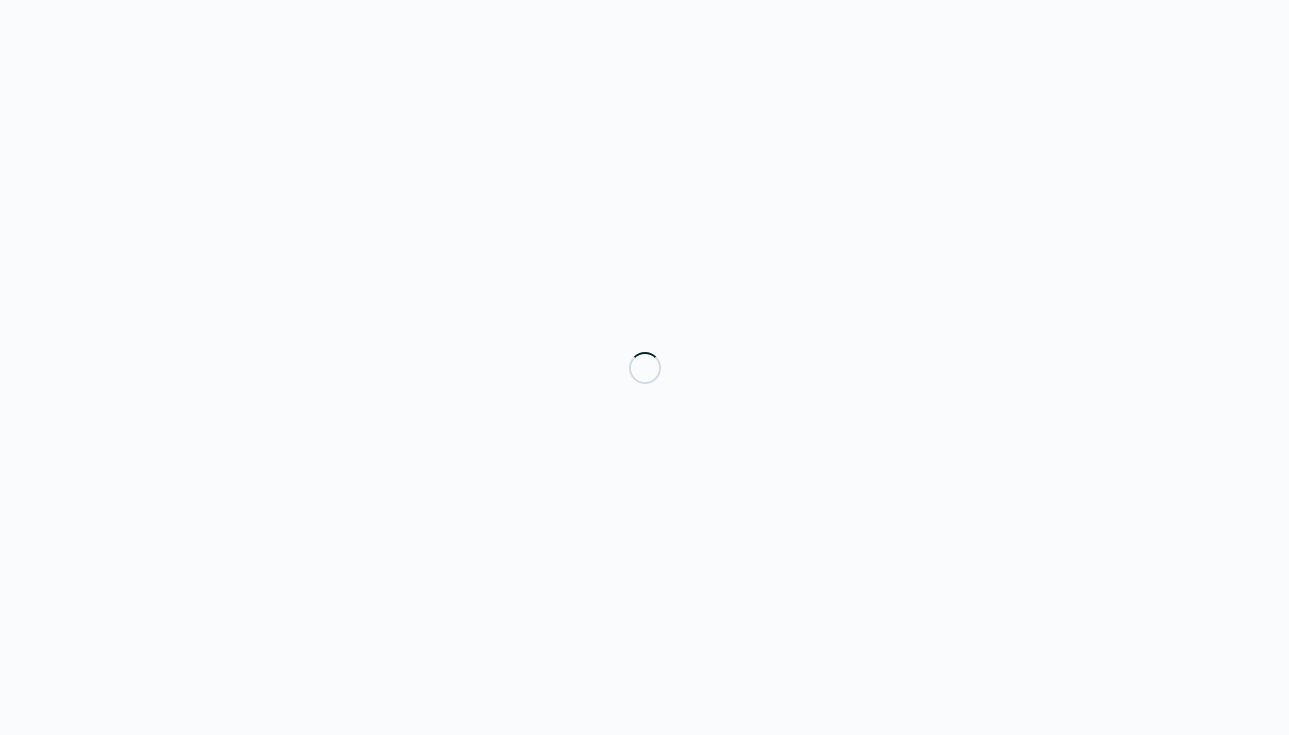 scroll, scrollTop: 0, scrollLeft: 0, axis: both 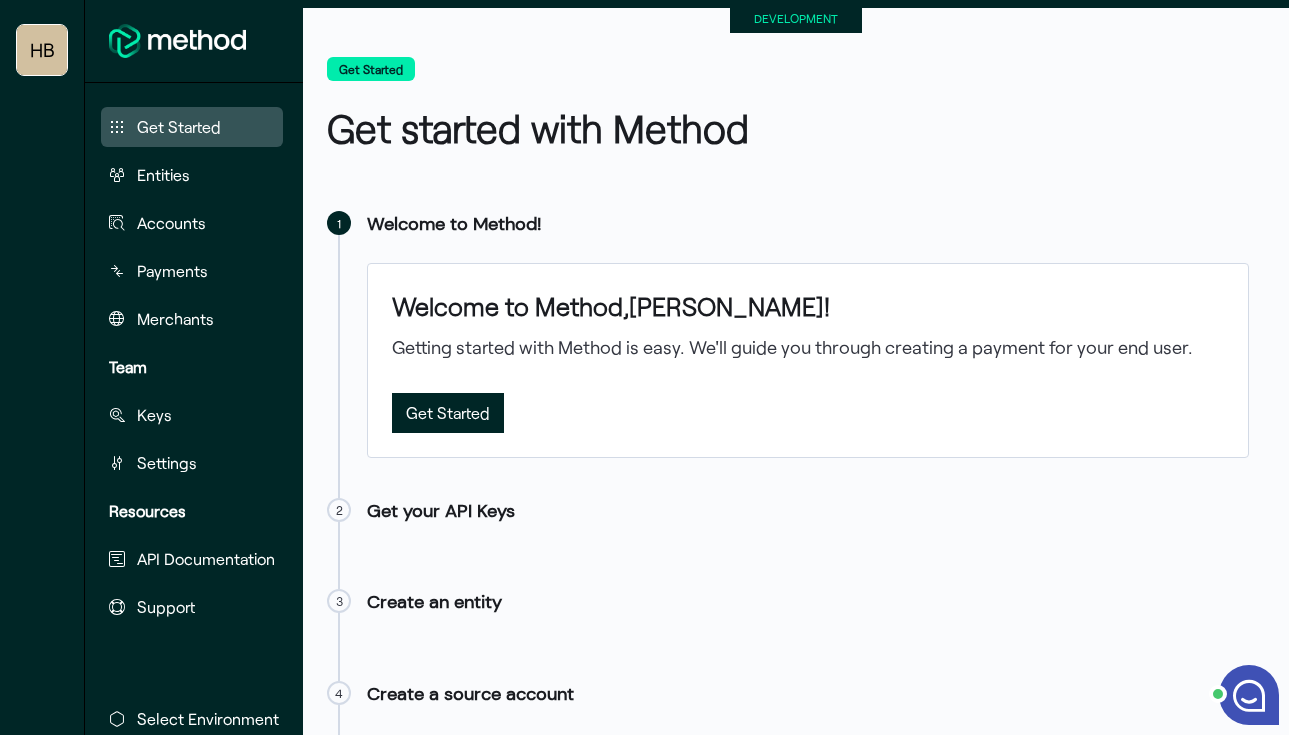 click on "DEVELOPMENT" at bounding box center (796, 18) 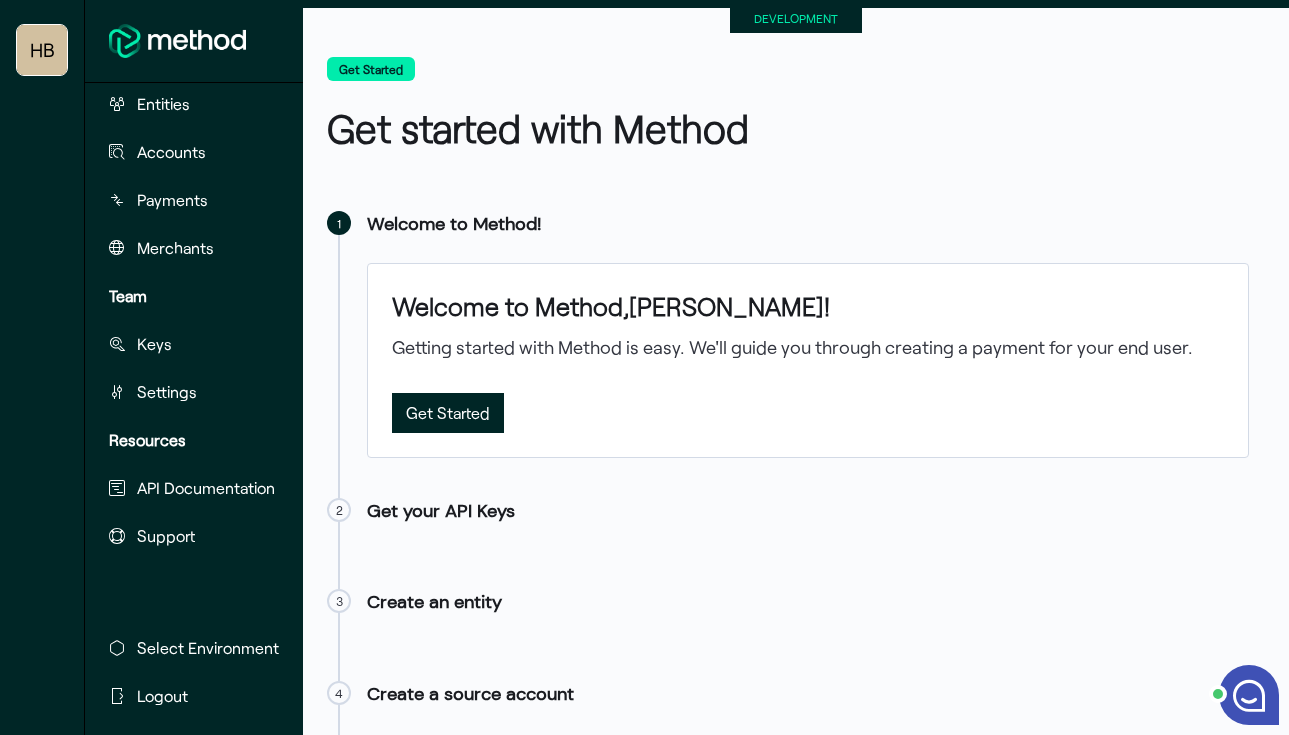 scroll, scrollTop: 75, scrollLeft: 0, axis: vertical 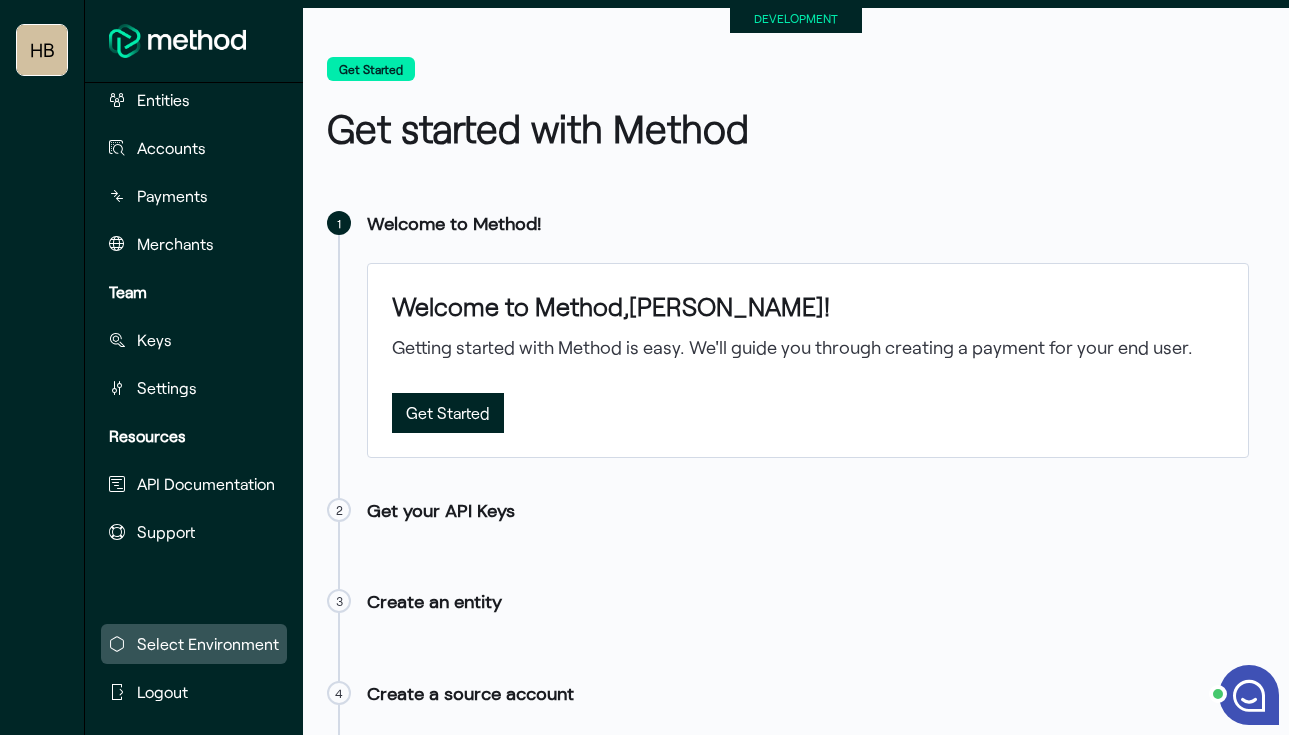 click on "Select Environment" at bounding box center [208, 644] 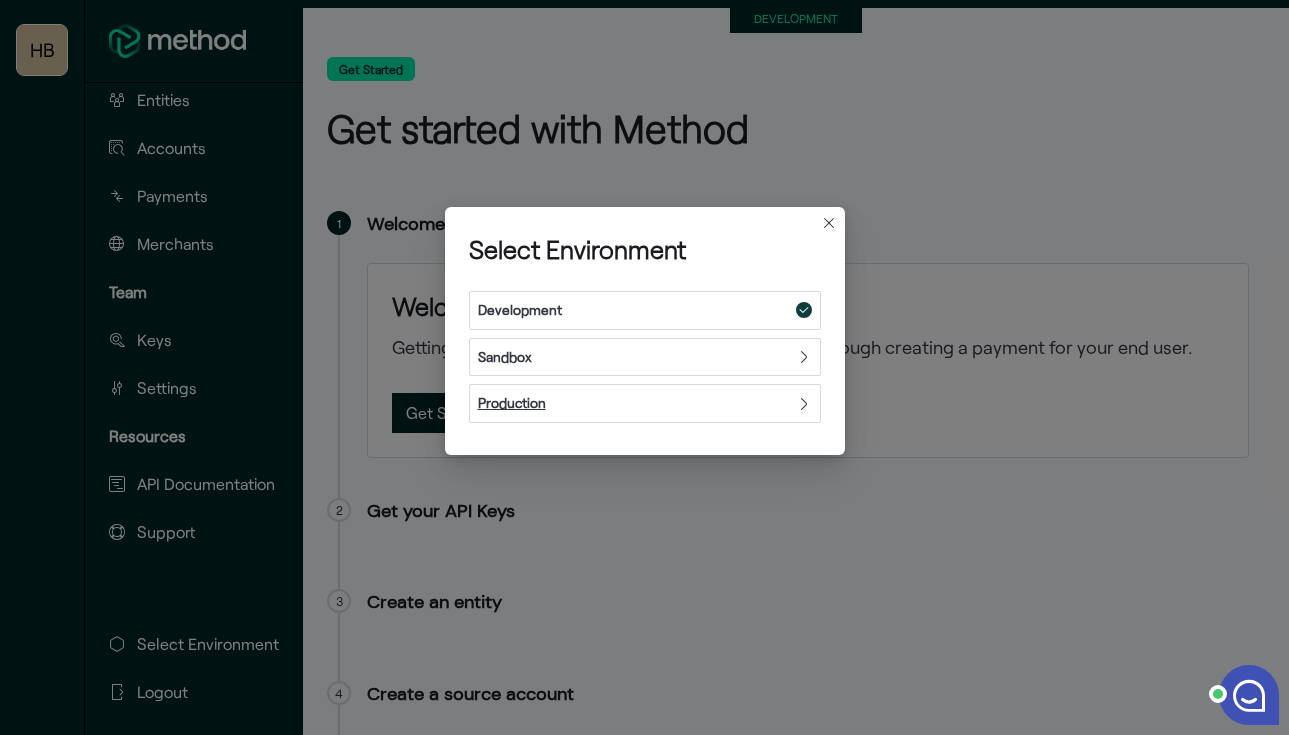 click on "Production" at bounding box center [512, 402] 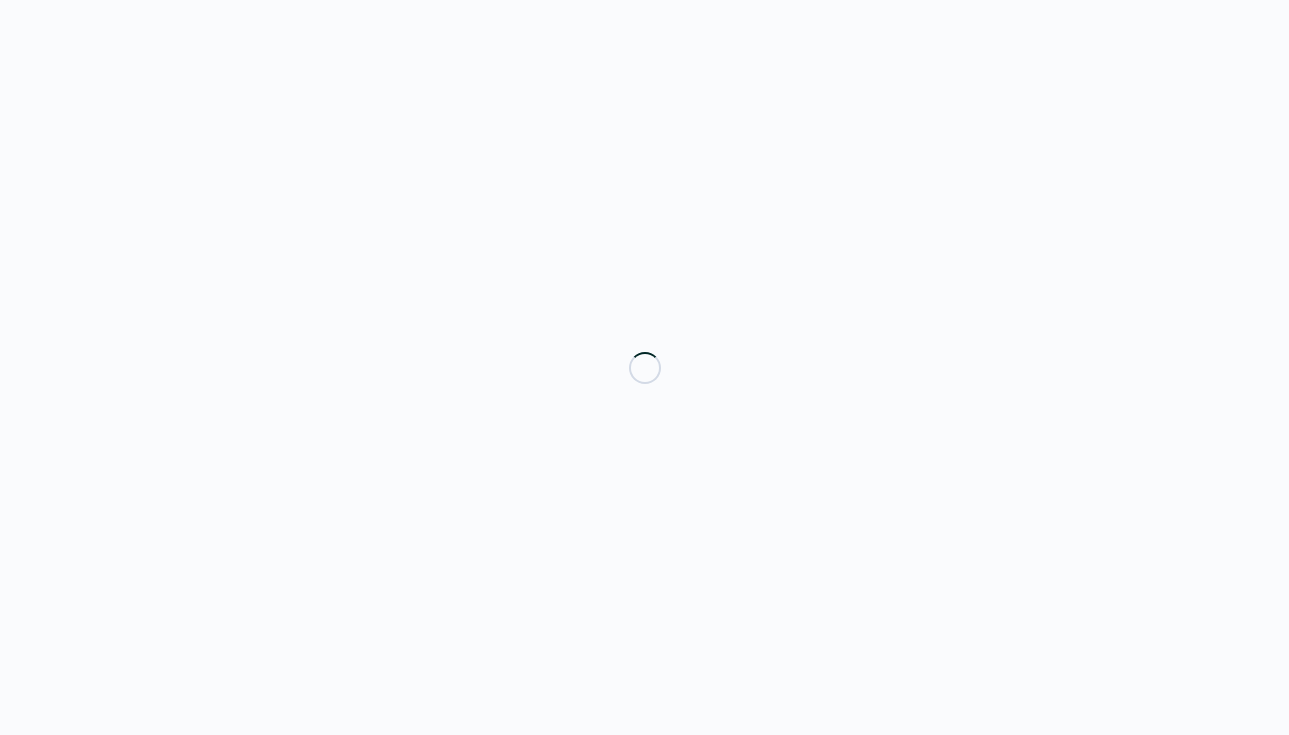 scroll, scrollTop: 0, scrollLeft: 0, axis: both 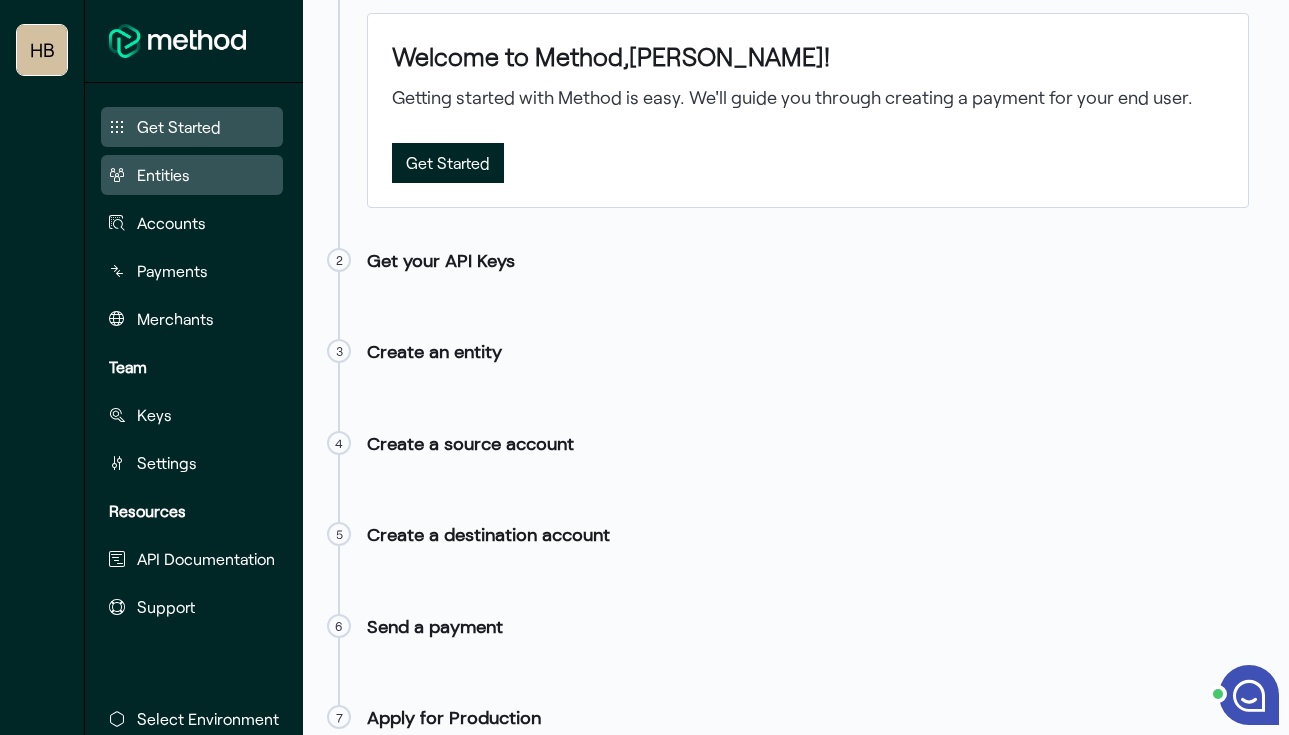 click on "Entities" at bounding box center (163, 175) 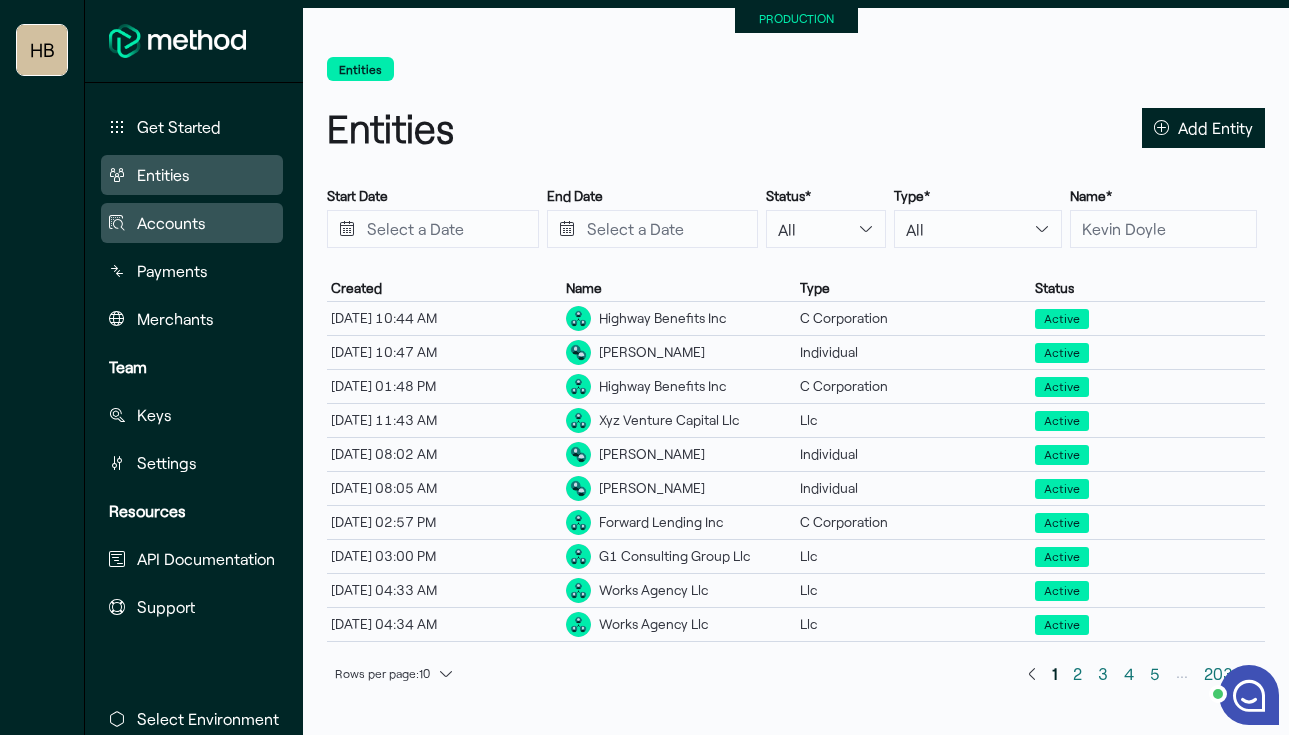 click on "Accounts" at bounding box center [171, 223] 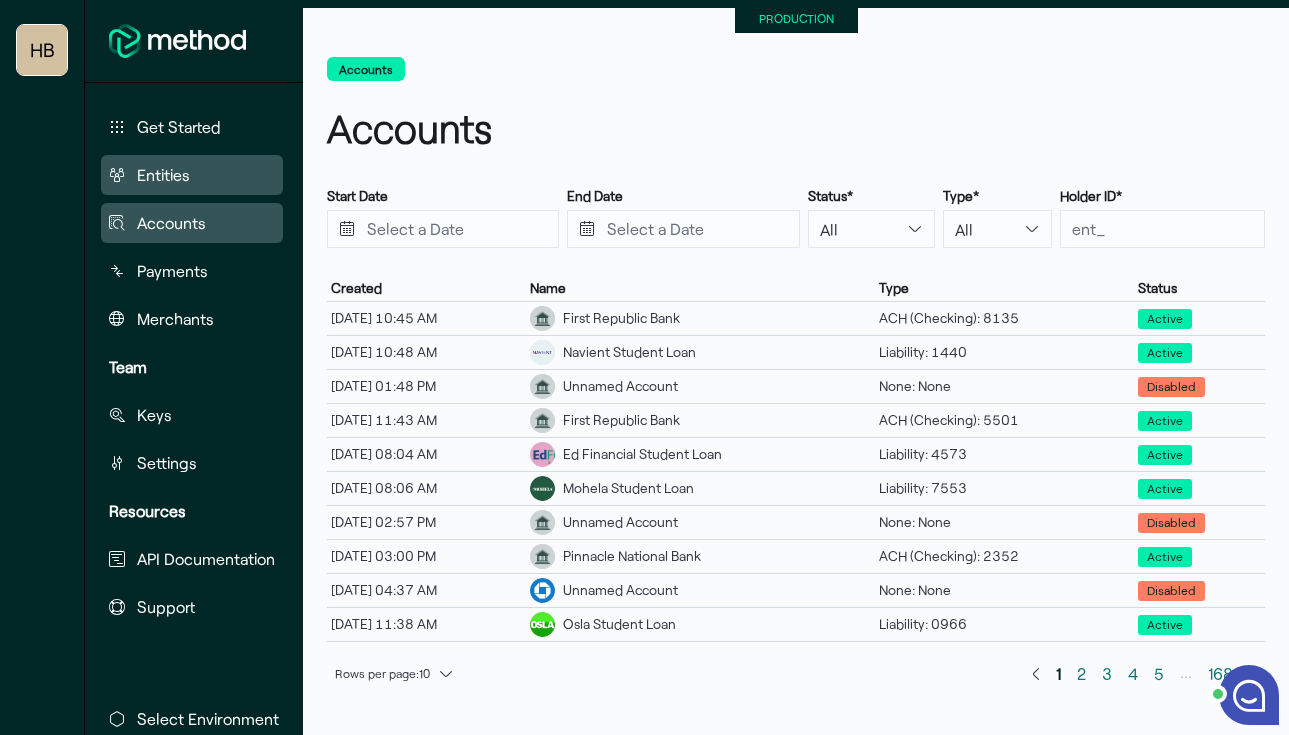 click on "Entities" at bounding box center [163, 175] 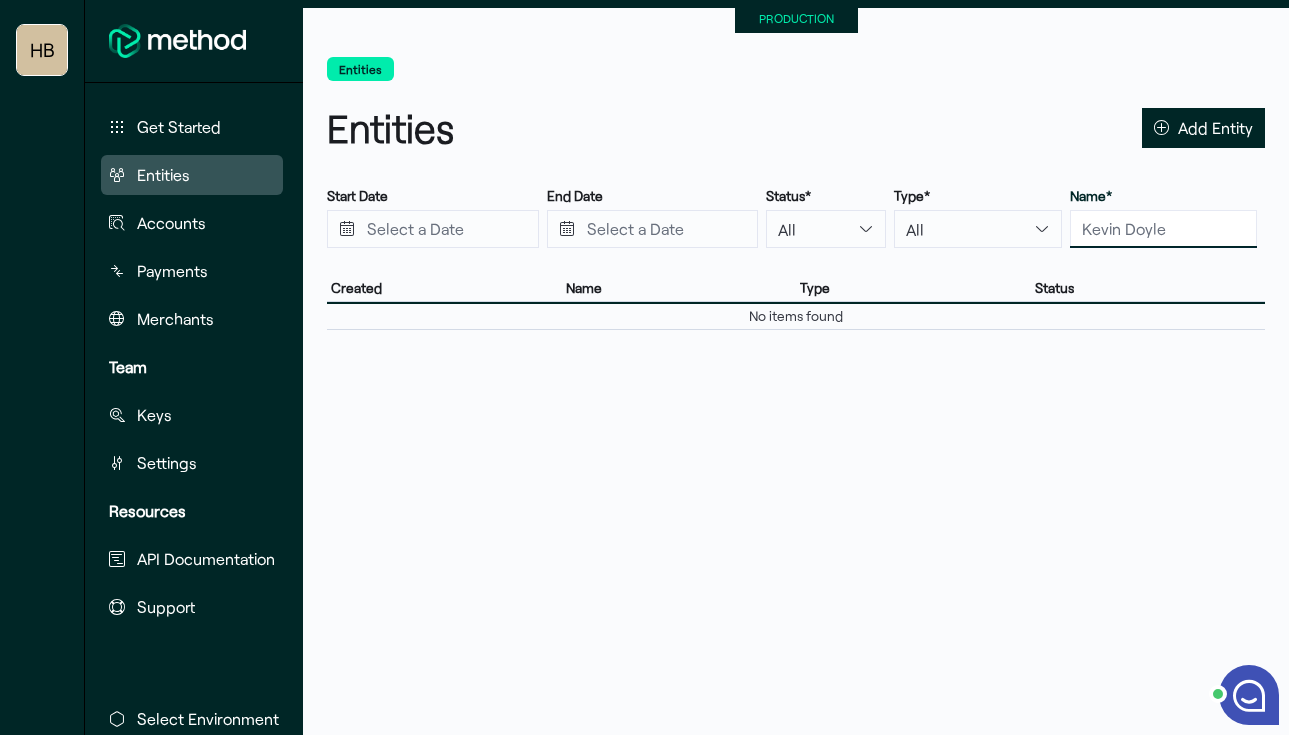 click at bounding box center (1163, 229) 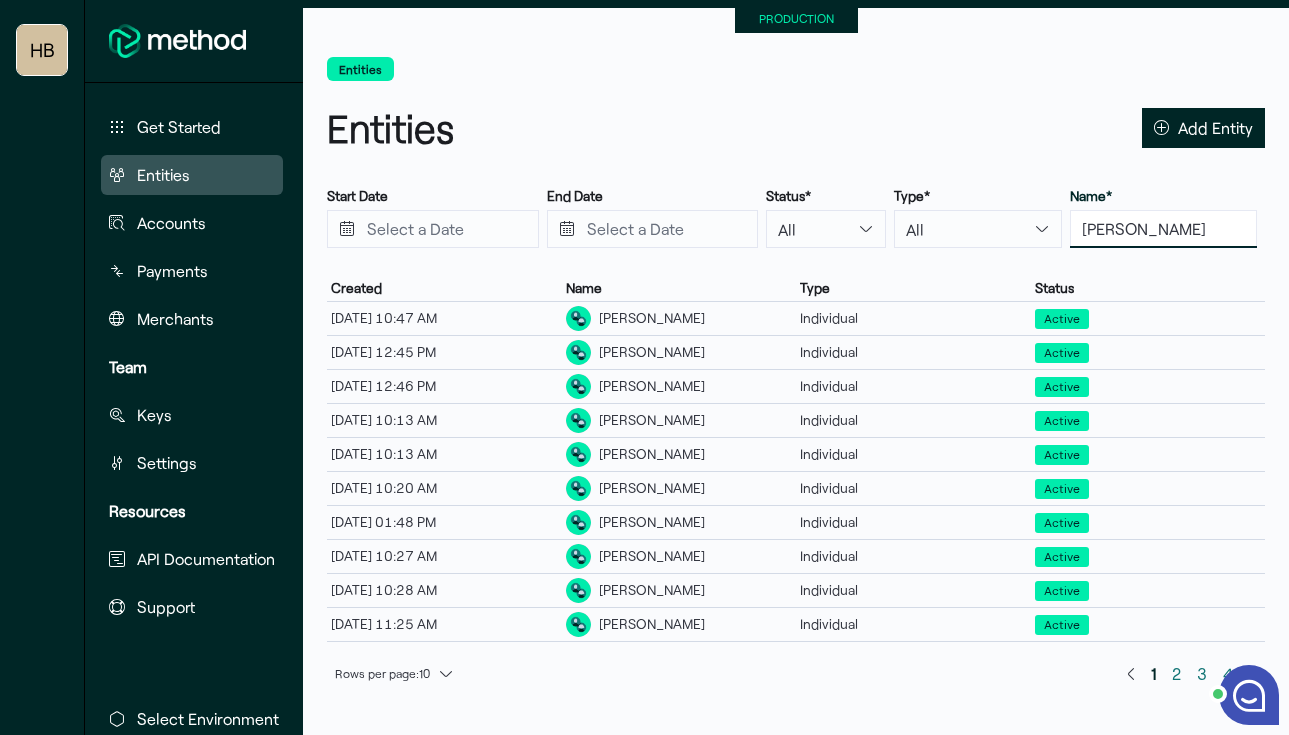 type on "Josh Quintana" 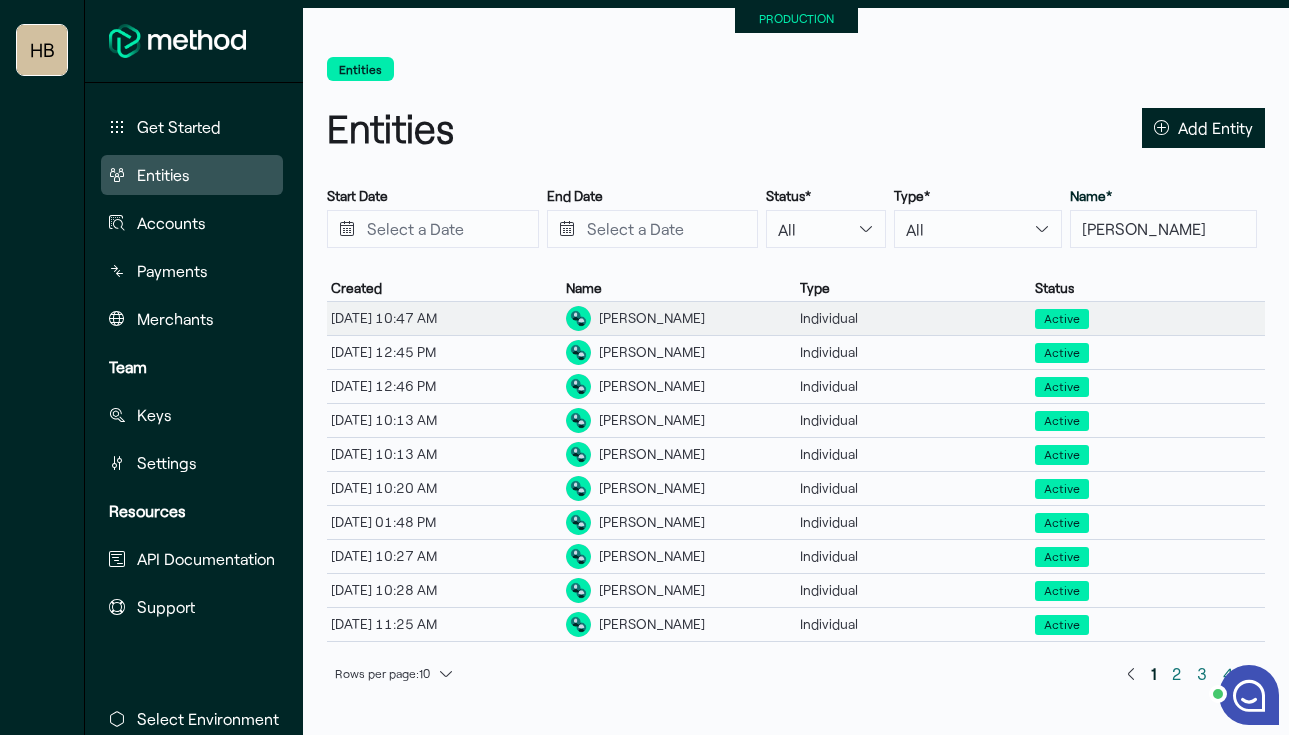 click on "Josh Quintana" at bounding box center [652, 318] 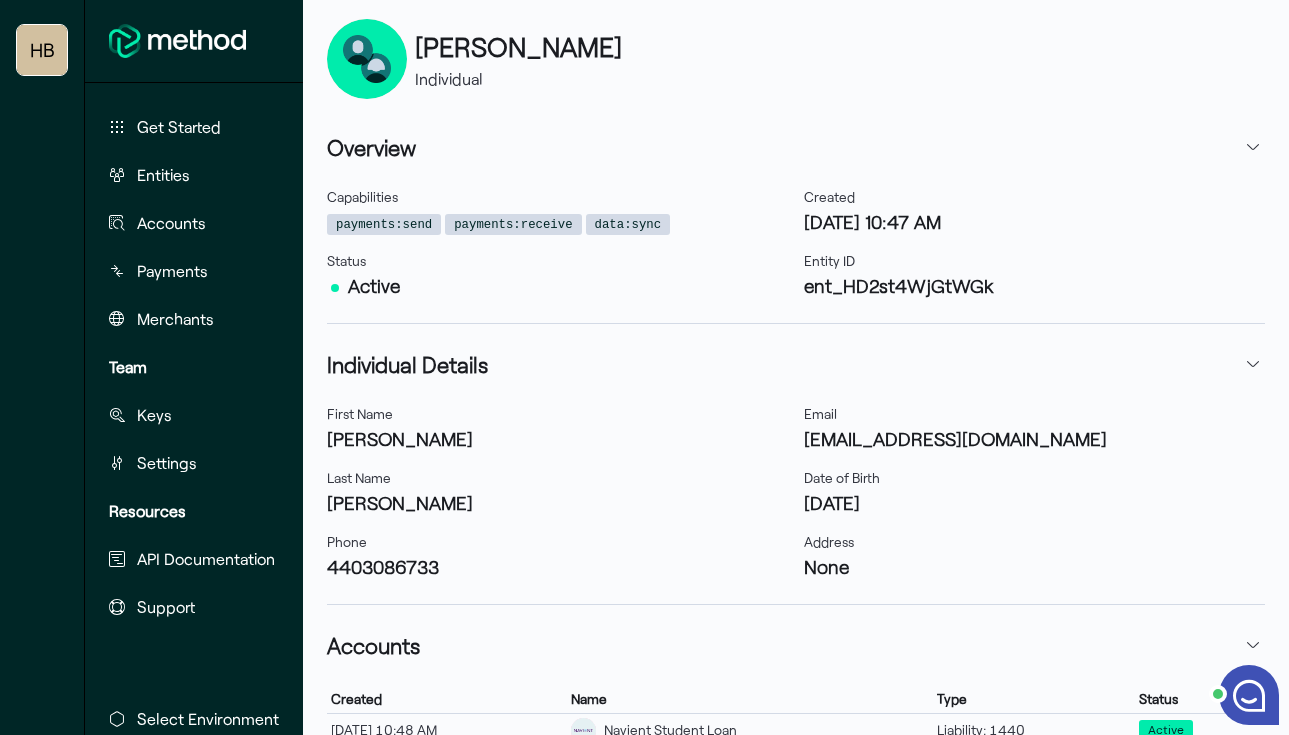 scroll, scrollTop: 310, scrollLeft: 0, axis: vertical 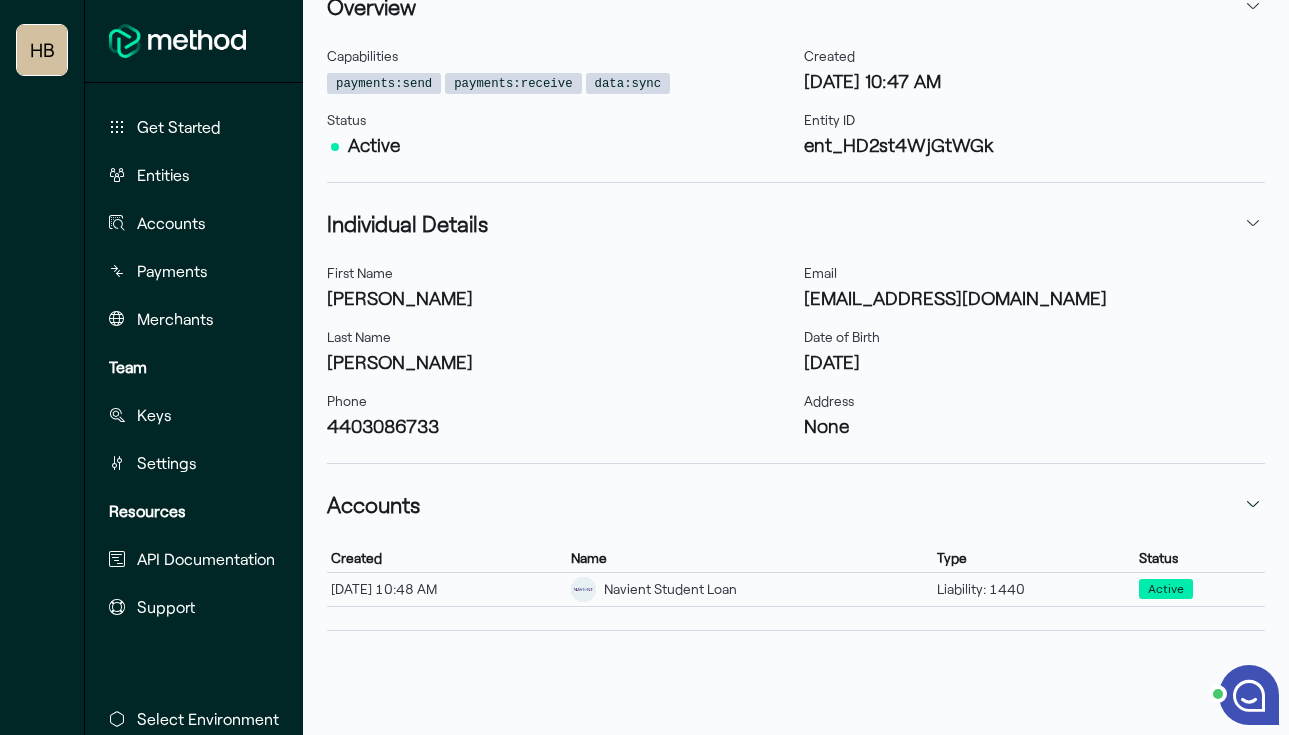 click on "Accounts" at bounding box center [796, 504] 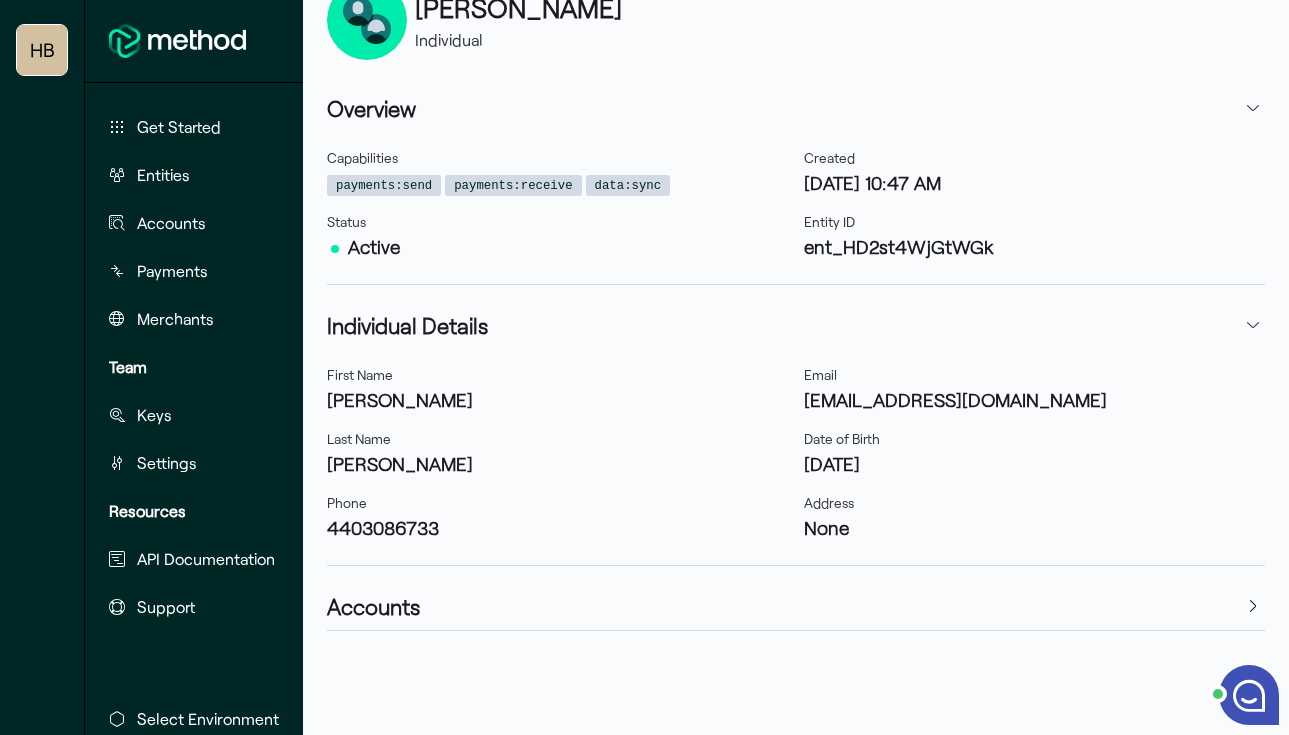 scroll, scrollTop: 208, scrollLeft: 0, axis: vertical 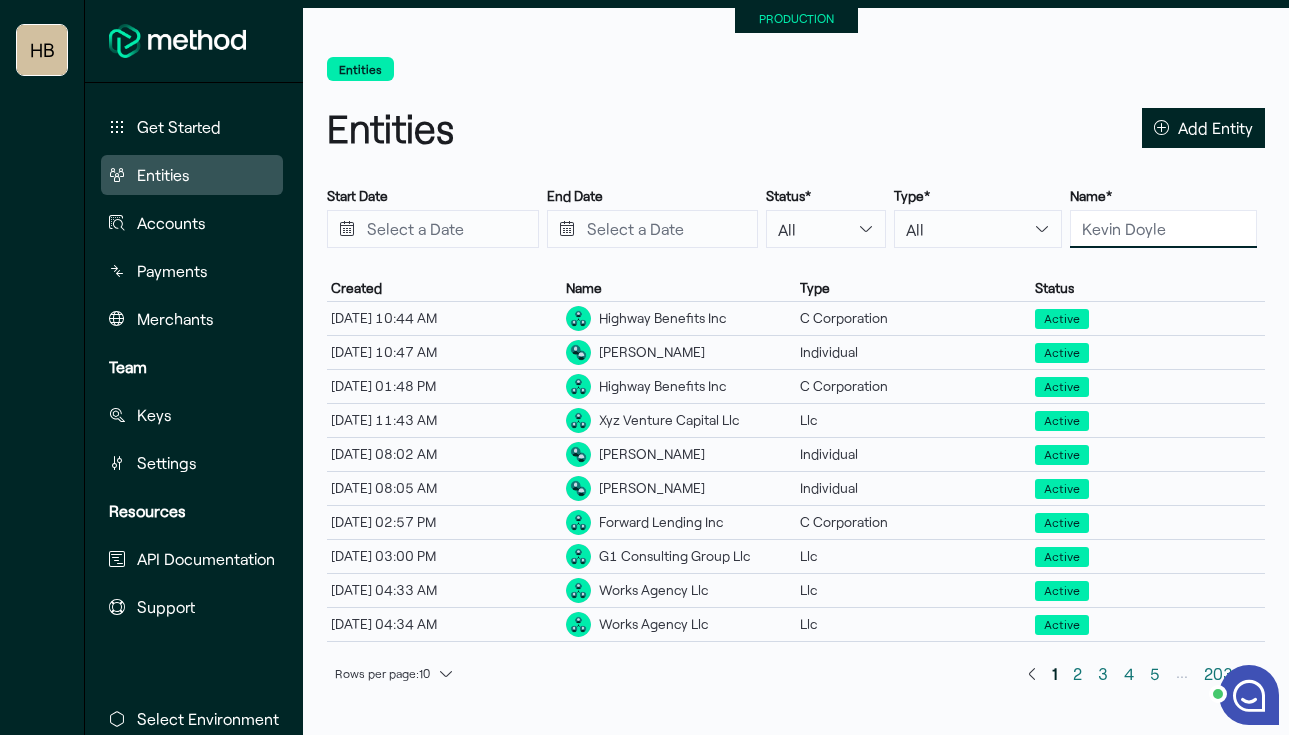 click at bounding box center (1163, 229) 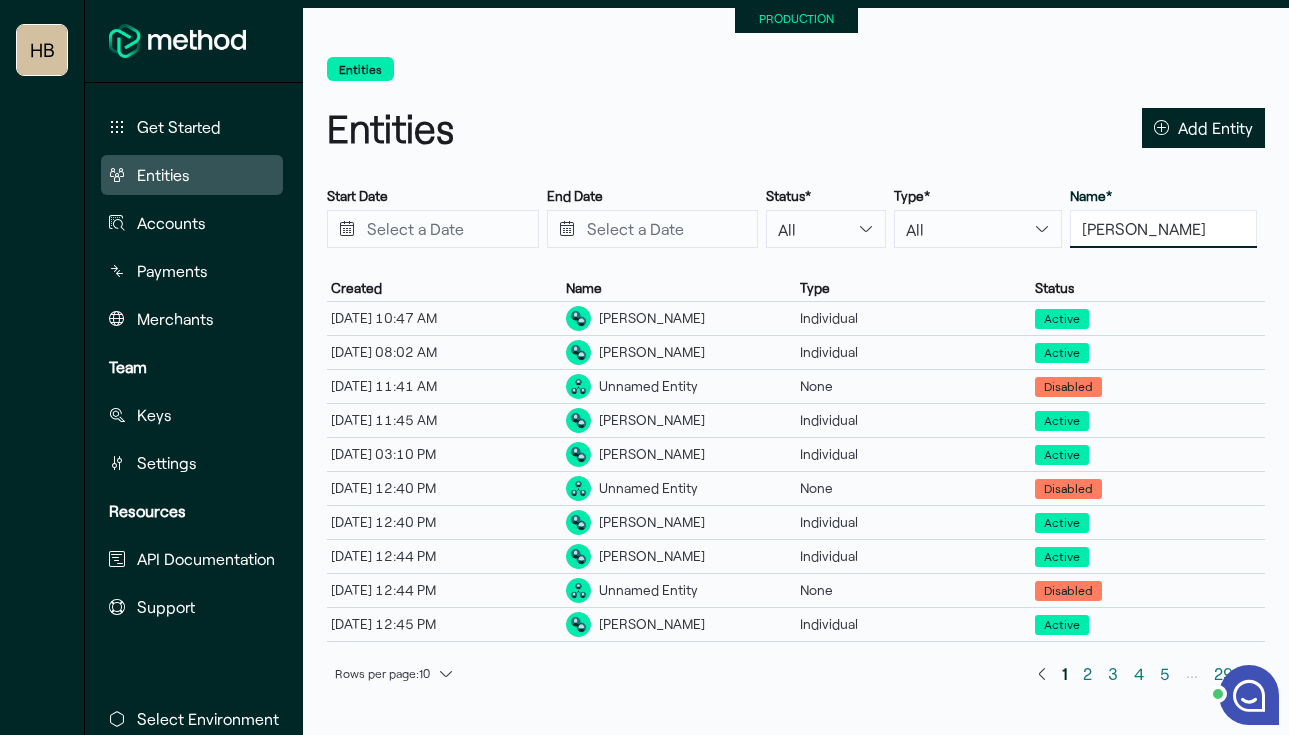type on "Josh Quintana" 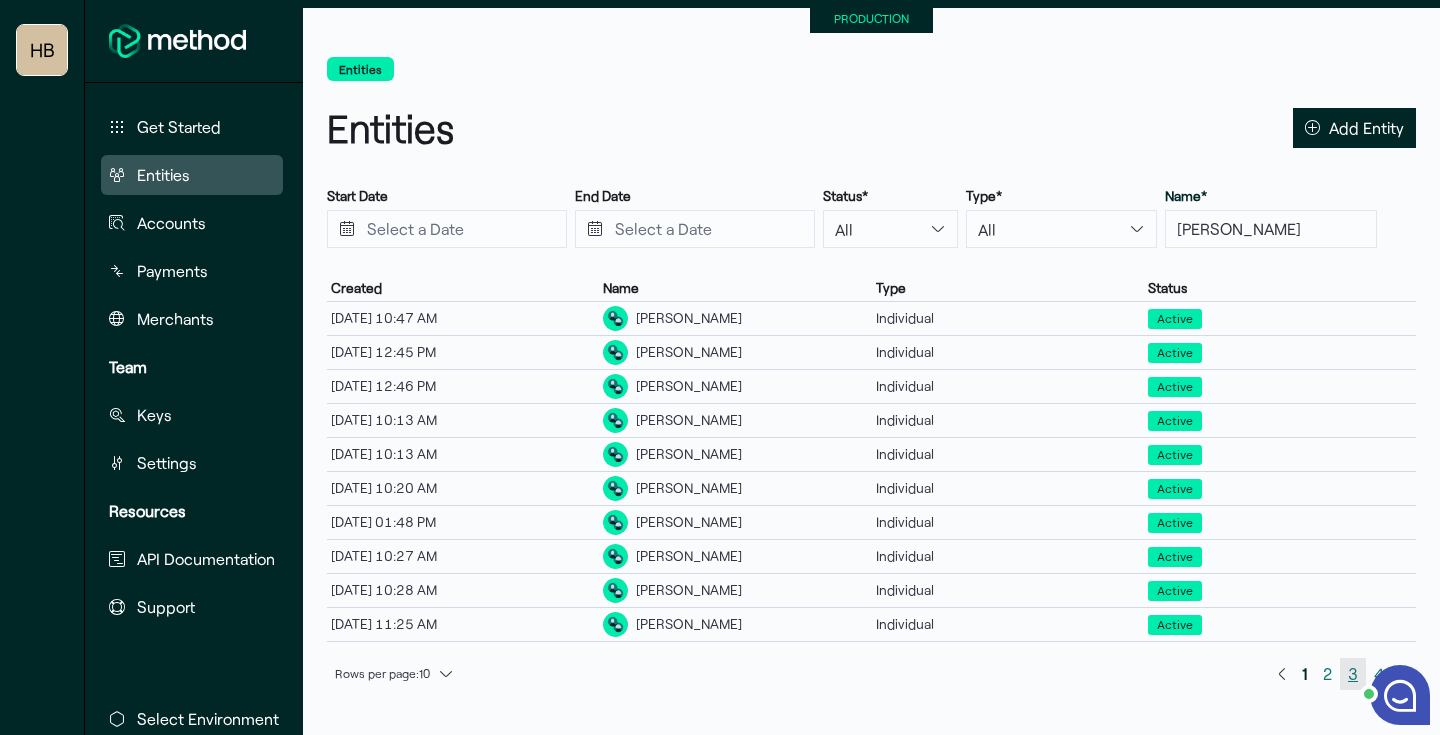 click on "3" at bounding box center [1353, 673] 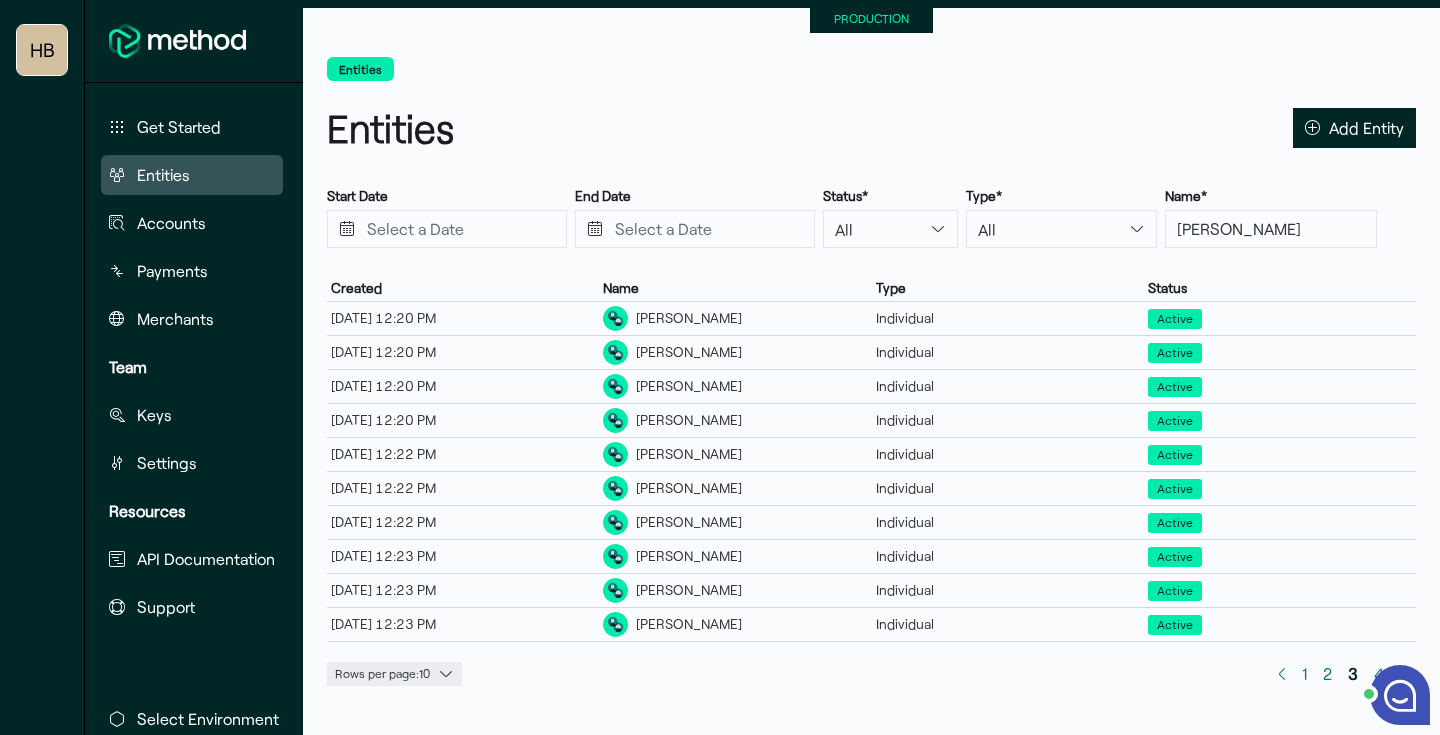 click 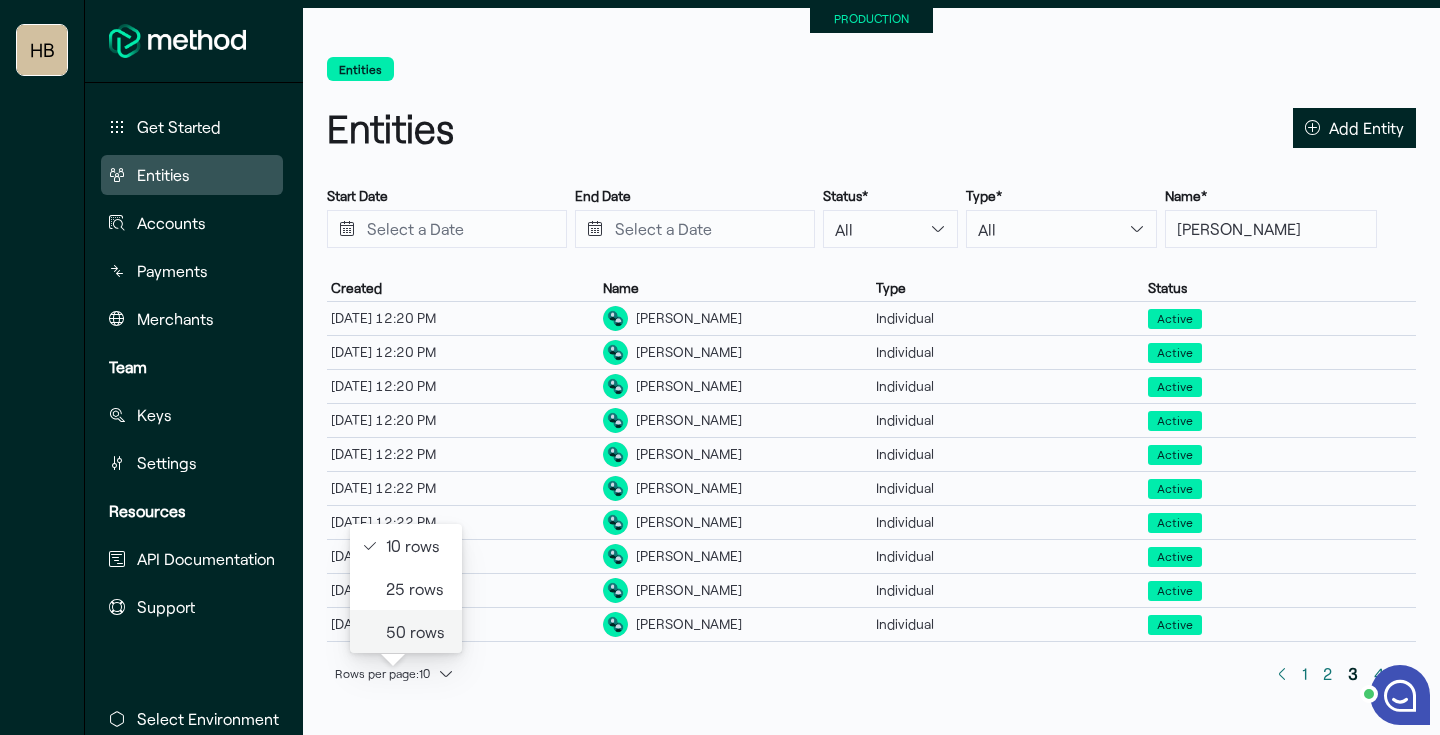 click on "50 rows" at bounding box center [406, 631] 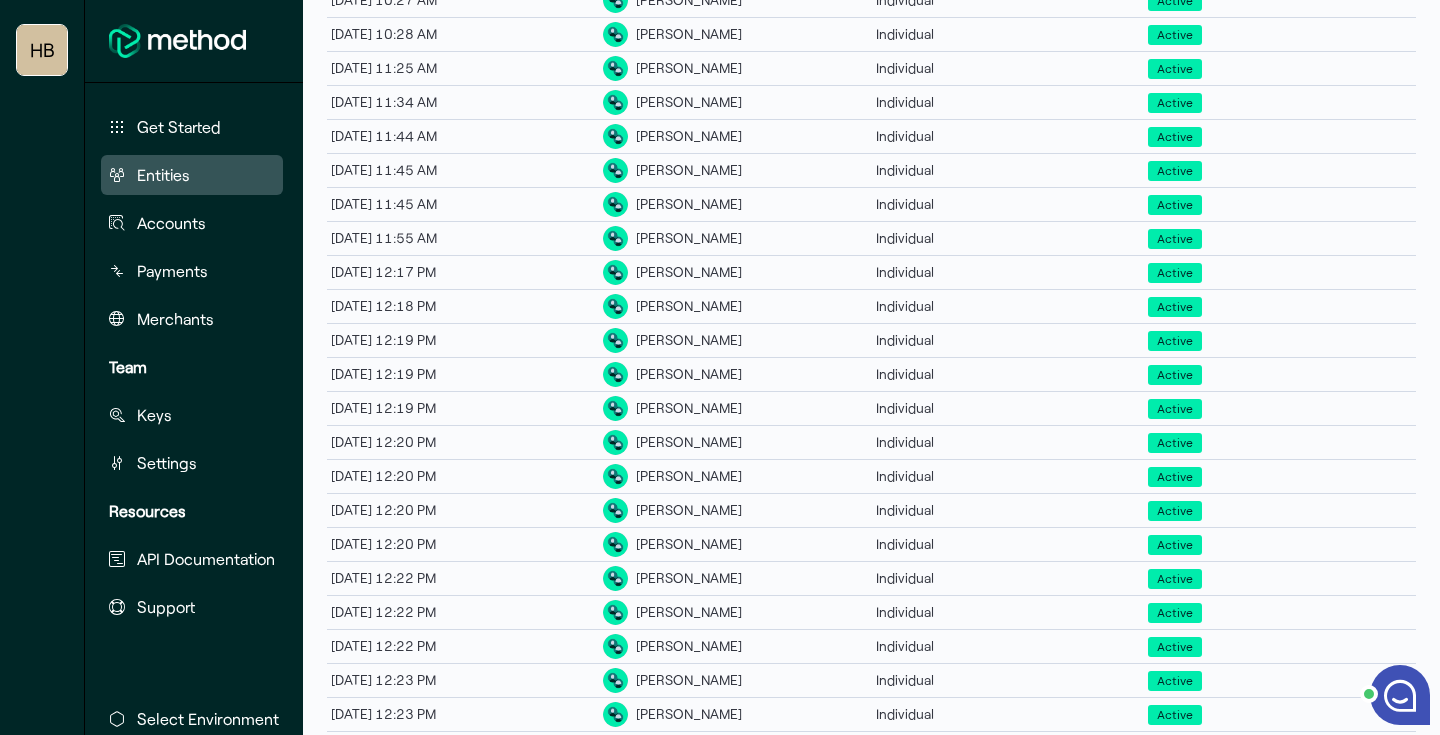 scroll, scrollTop: 859, scrollLeft: 0, axis: vertical 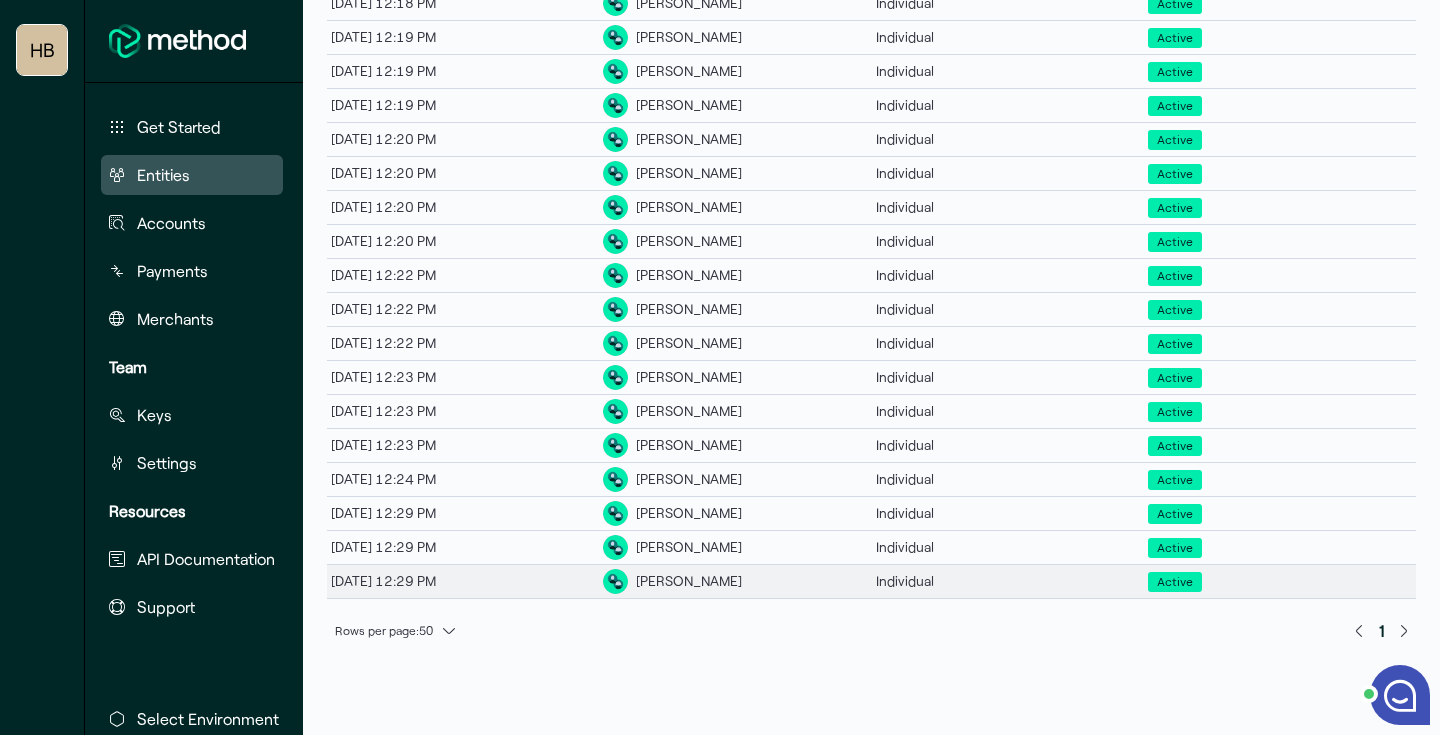 click on "07/21/22, 12:29 PM" at bounding box center [463, 581] 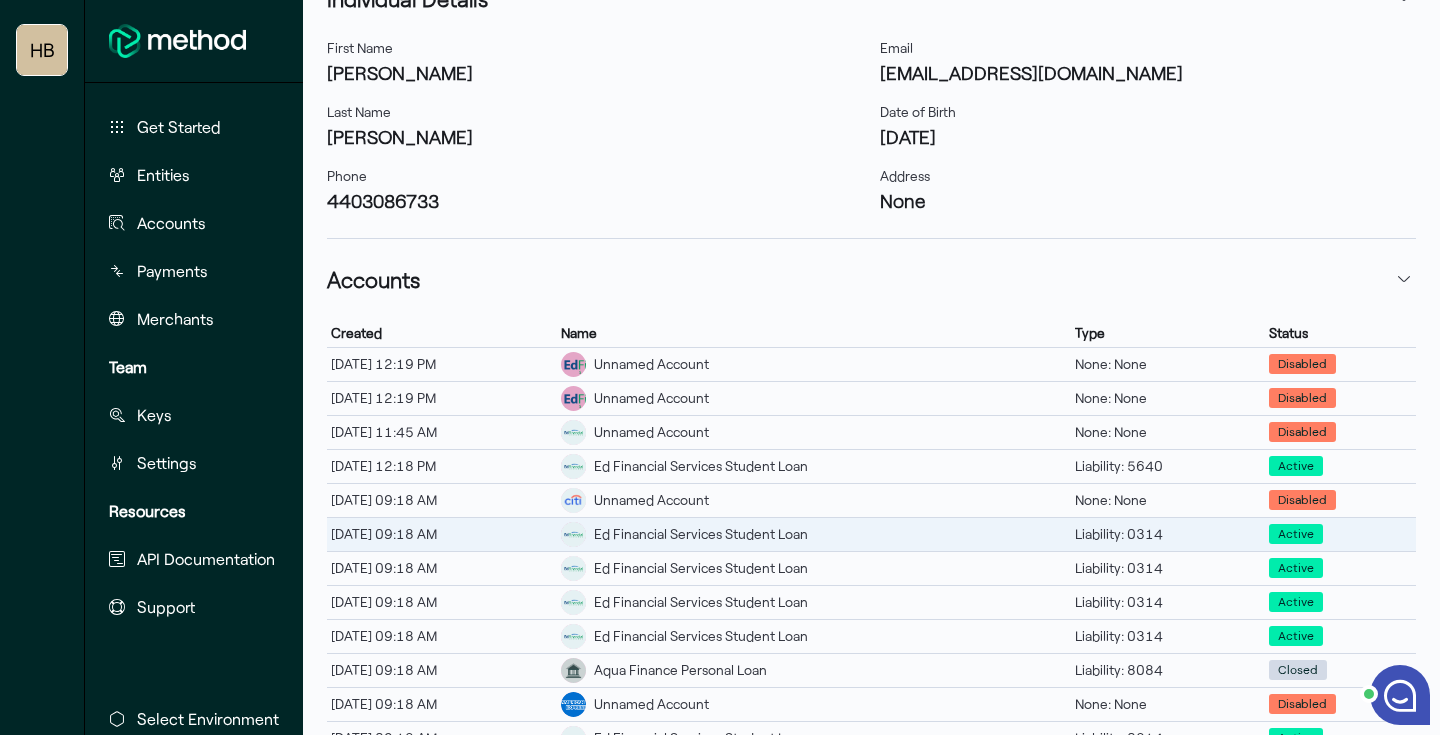 scroll, scrollTop: 524, scrollLeft: 0, axis: vertical 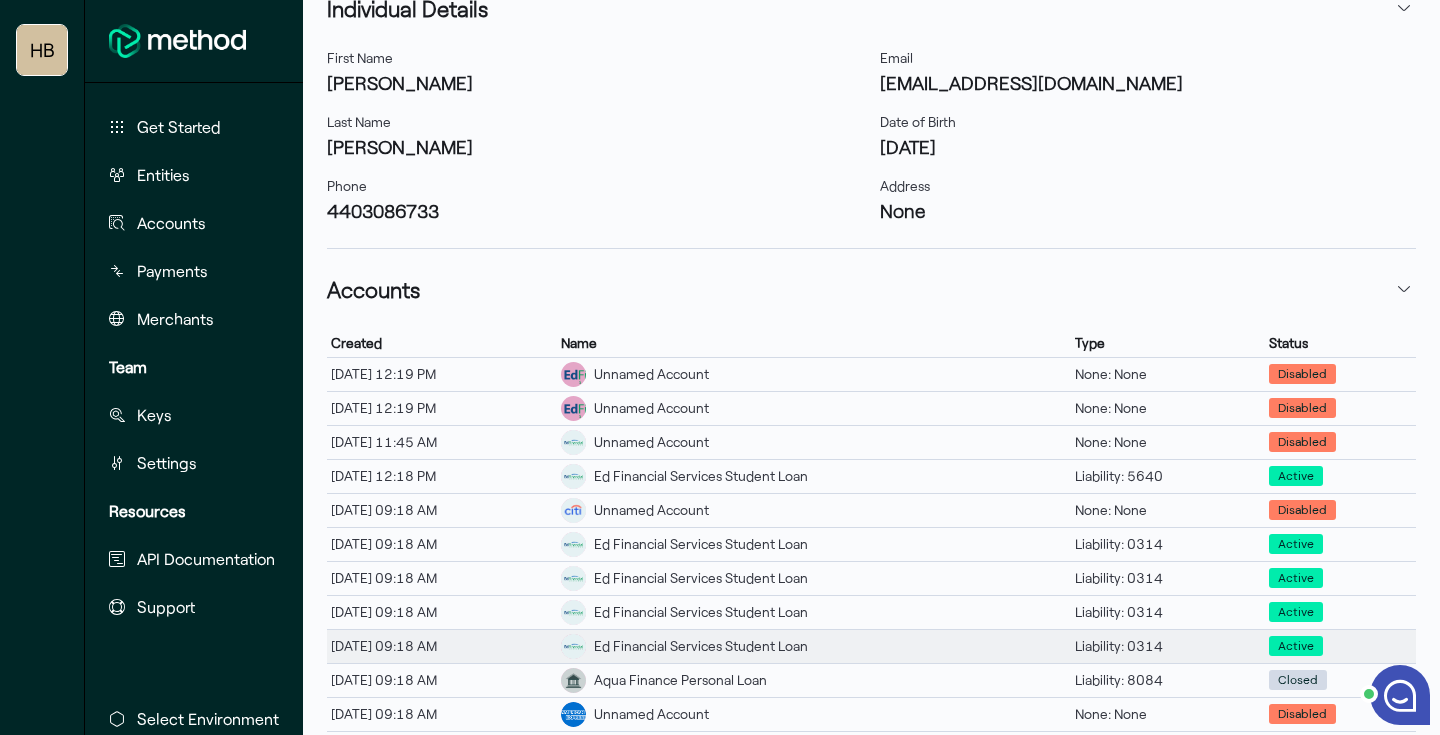 click on "Ed Financial Services Student Loan" at bounding box center [701, 646] 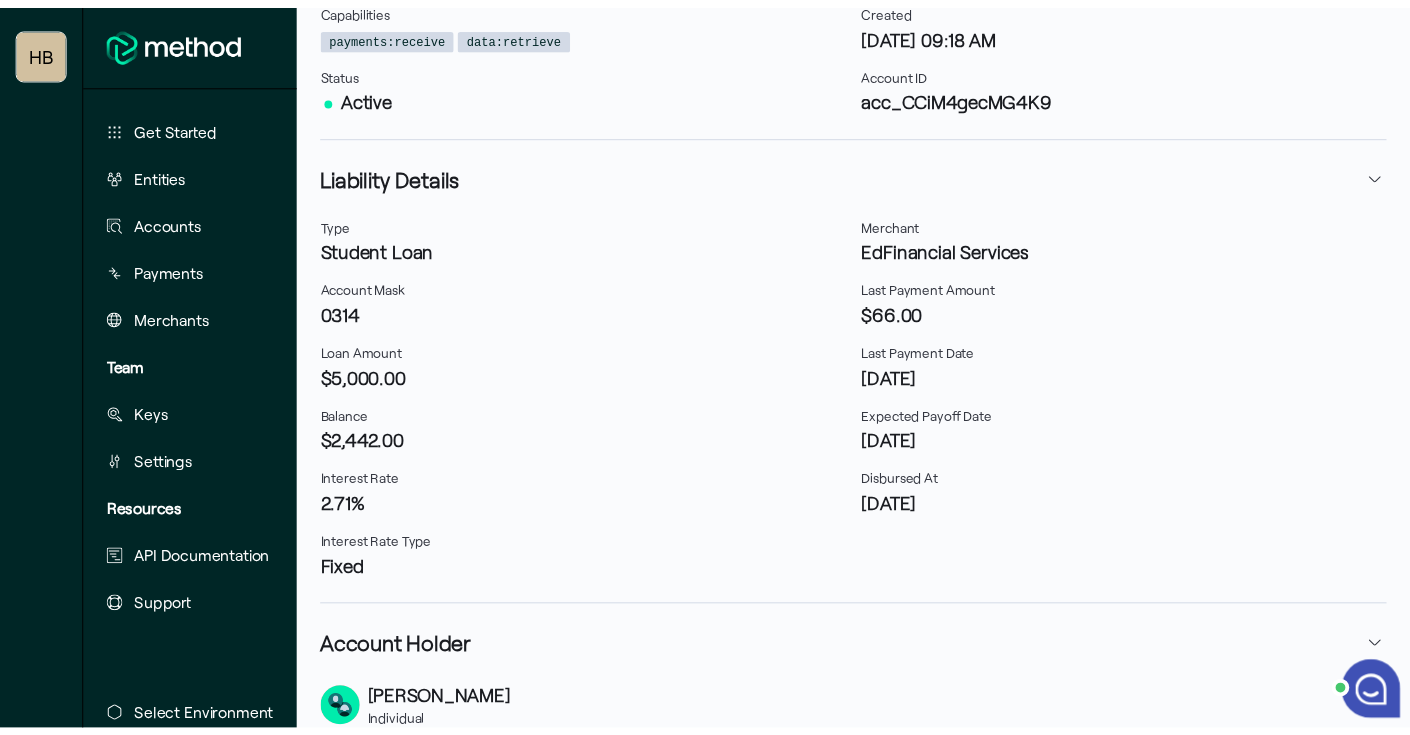scroll, scrollTop: 0, scrollLeft: 0, axis: both 